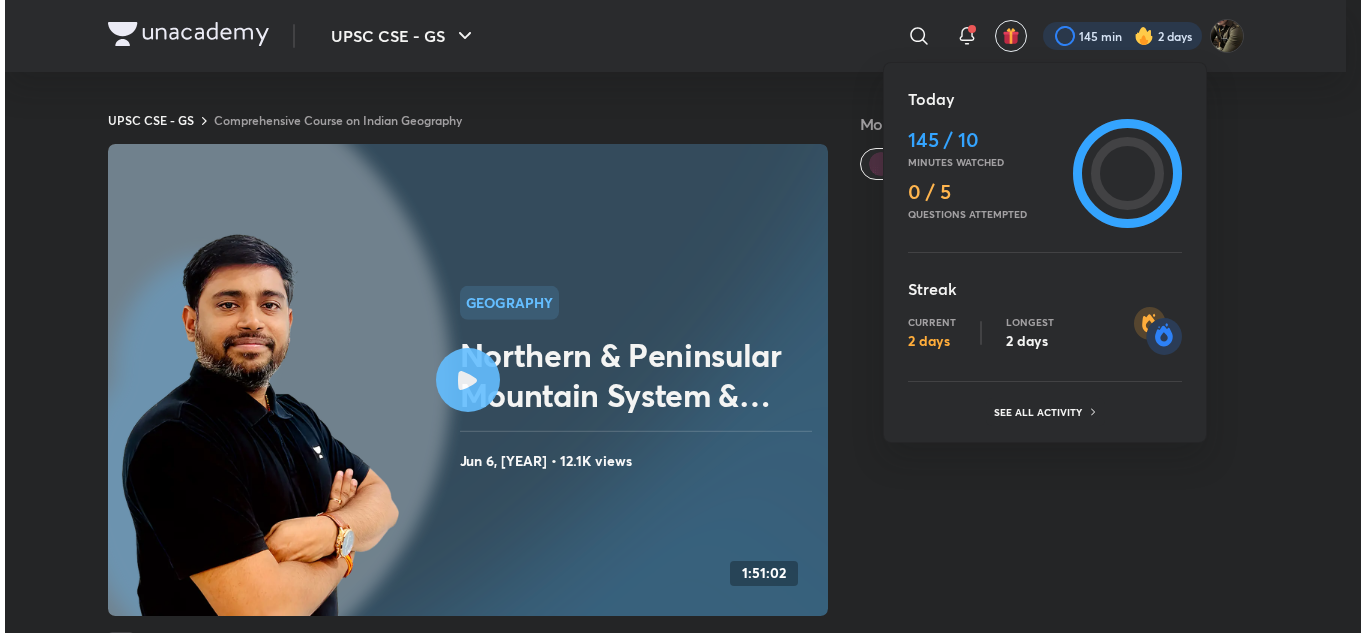 scroll, scrollTop: 0, scrollLeft: 0, axis: both 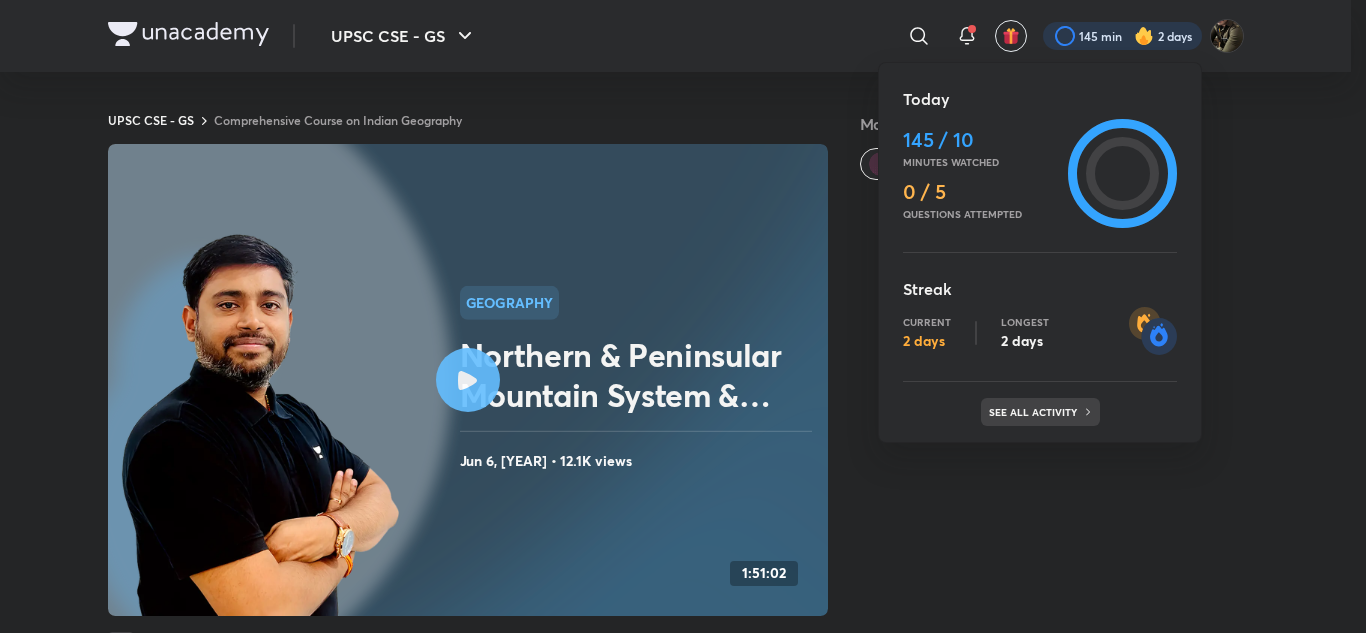 click on "See all activity" at bounding box center [1040, 412] 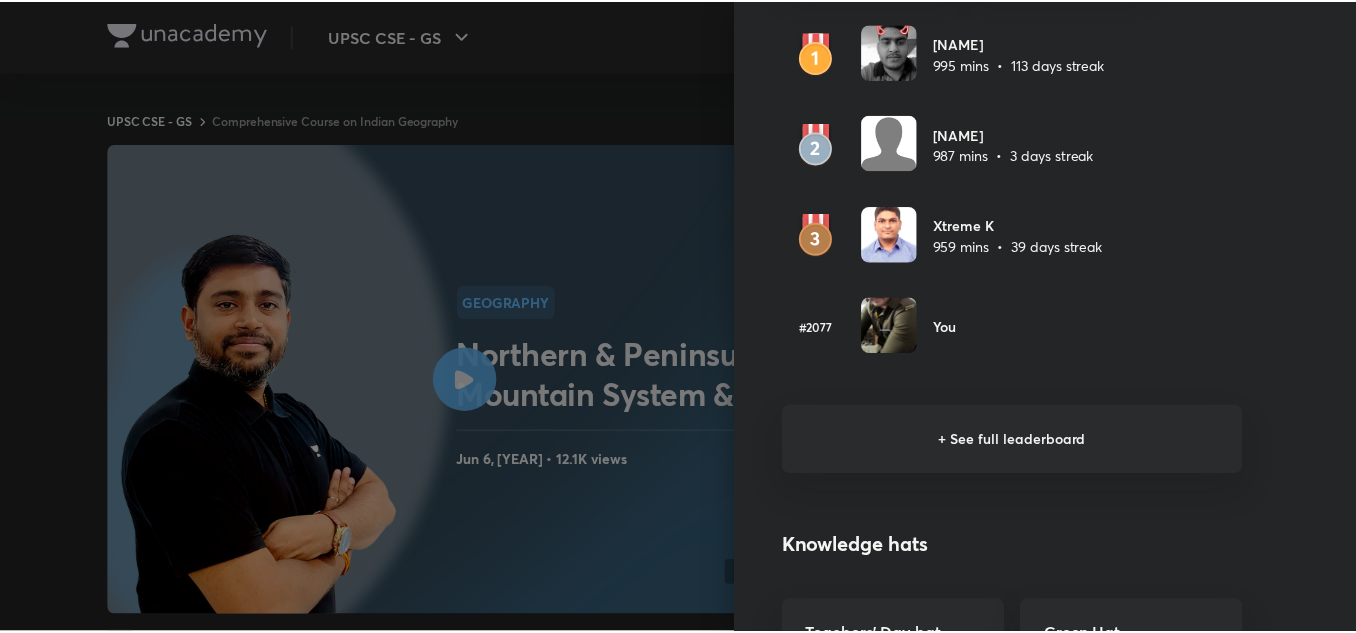 scroll, scrollTop: 1312, scrollLeft: 0, axis: vertical 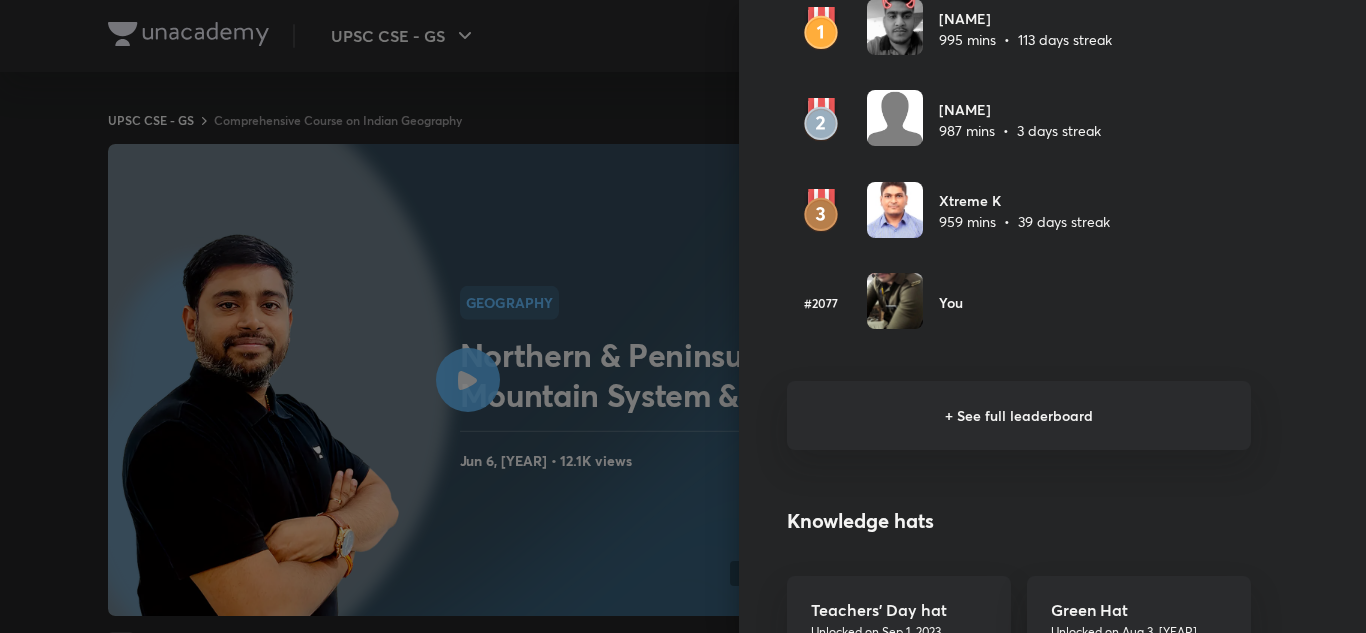 click at bounding box center (683, 316) 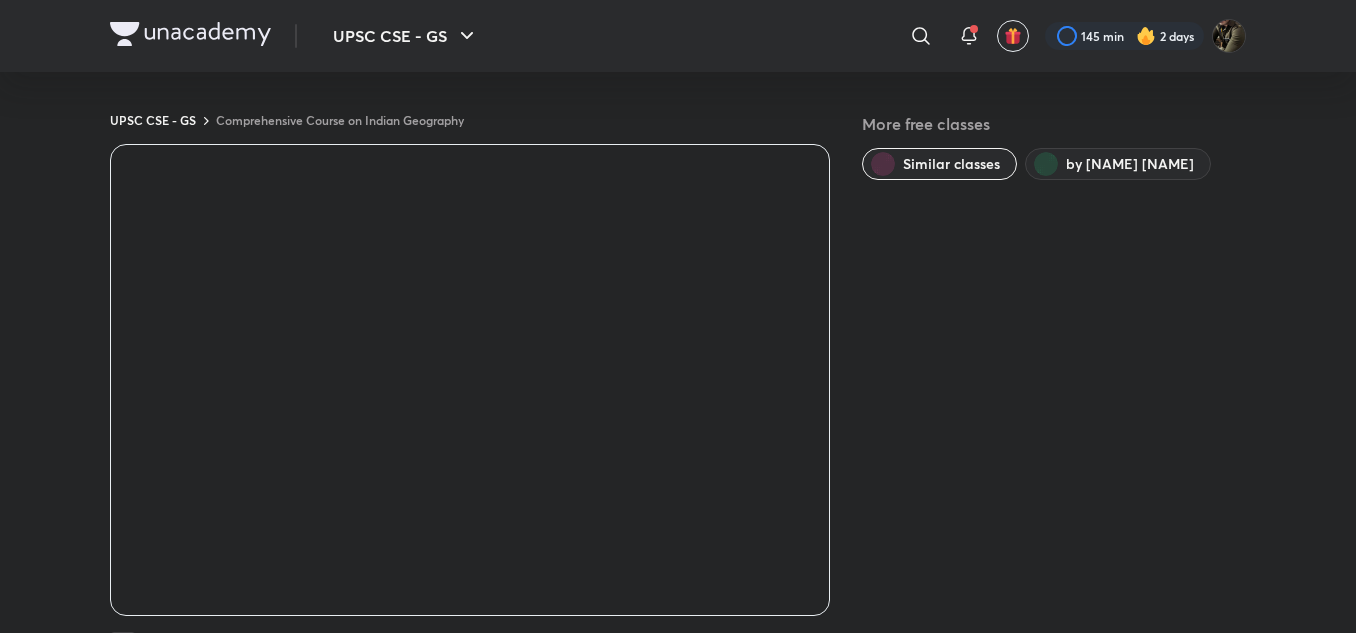 scroll, scrollTop: 0, scrollLeft: 0, axis: both 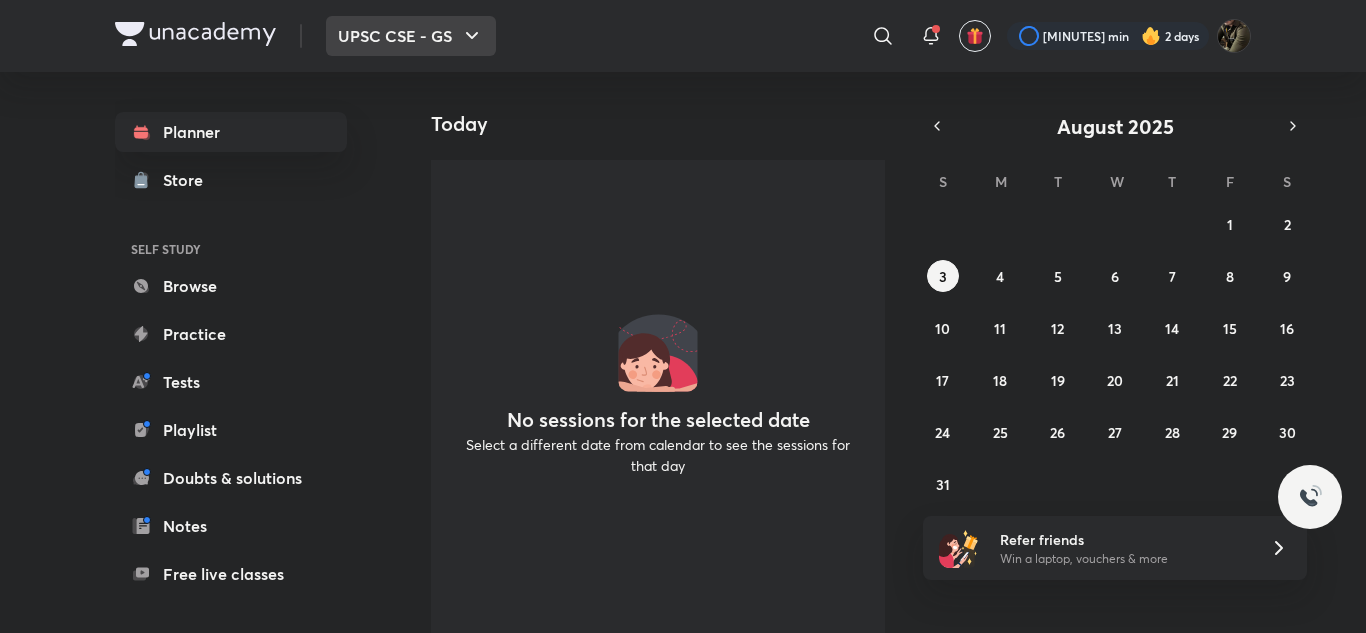 click on "UPSC CSE - GS" at bounding box center [411, 36] 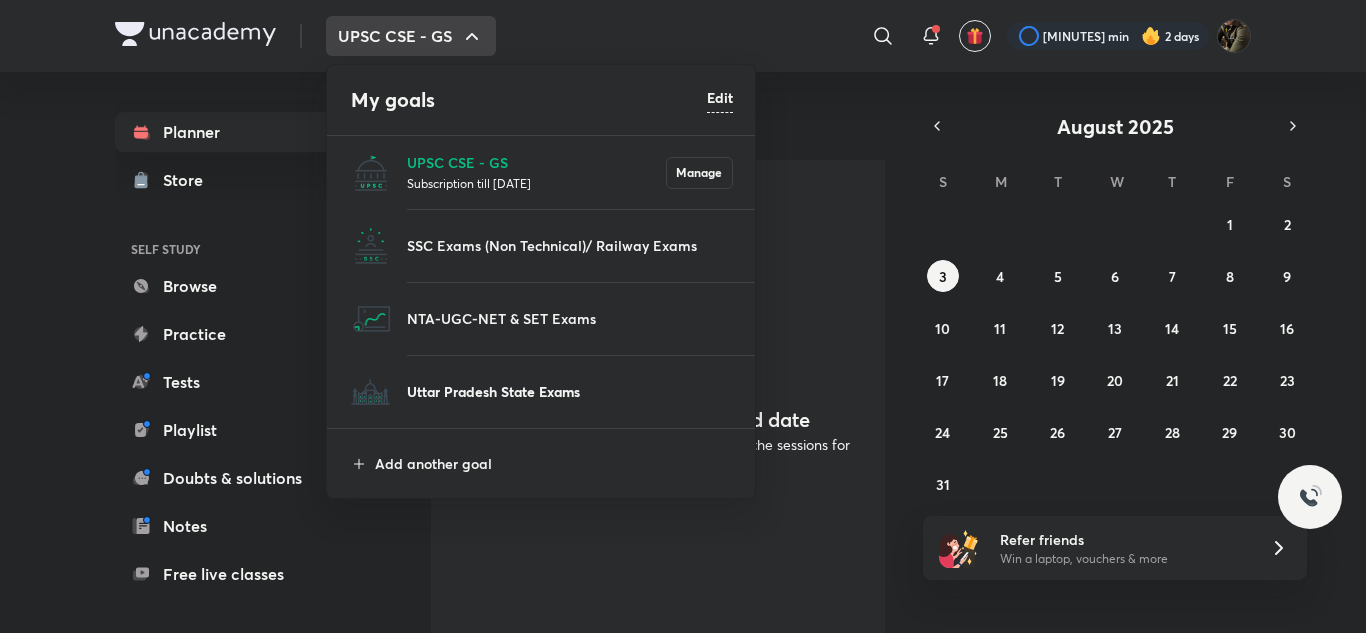 click on "Uttar Pradesh State Exams" at bounding box center (570, 391) 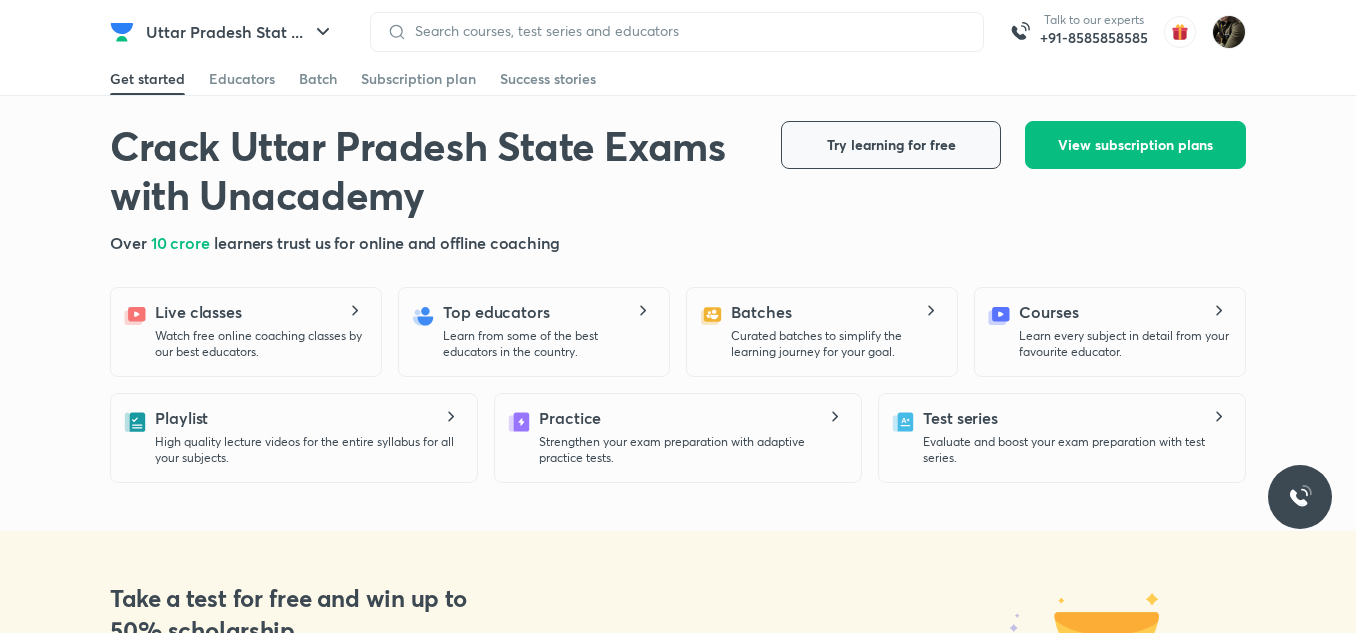 click on "Try learning for free" at bounding box center (891, 145) 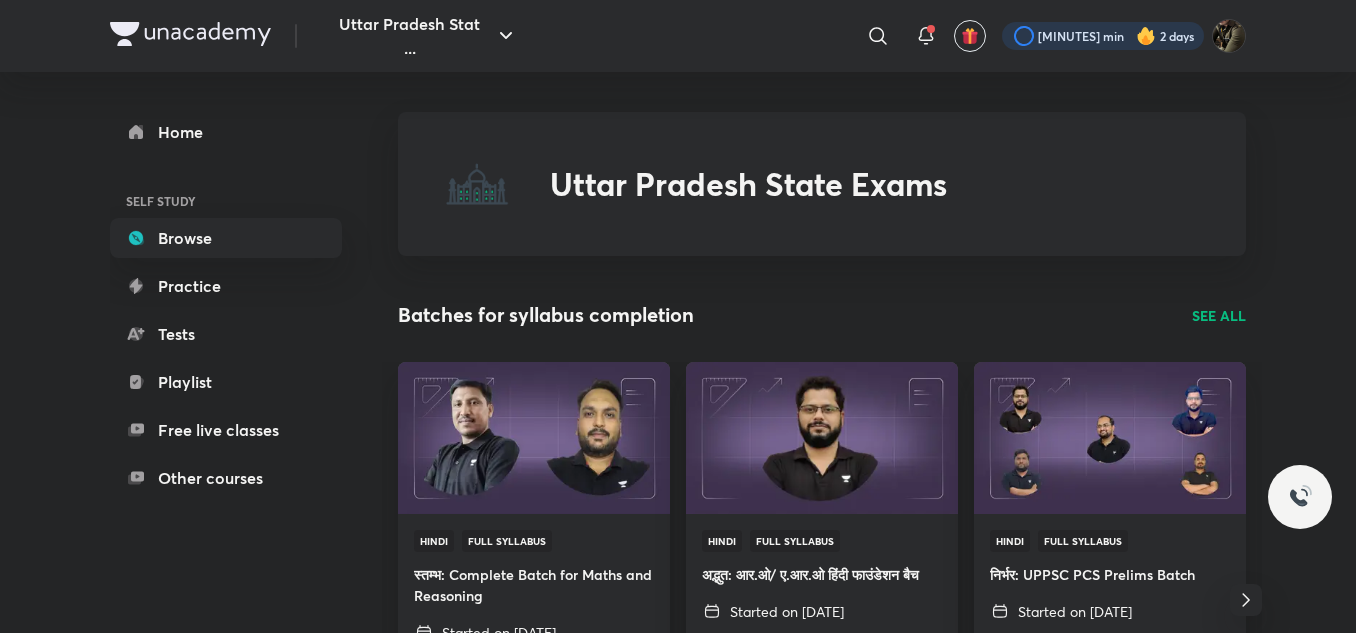 click at bounding box center [1103, 36] 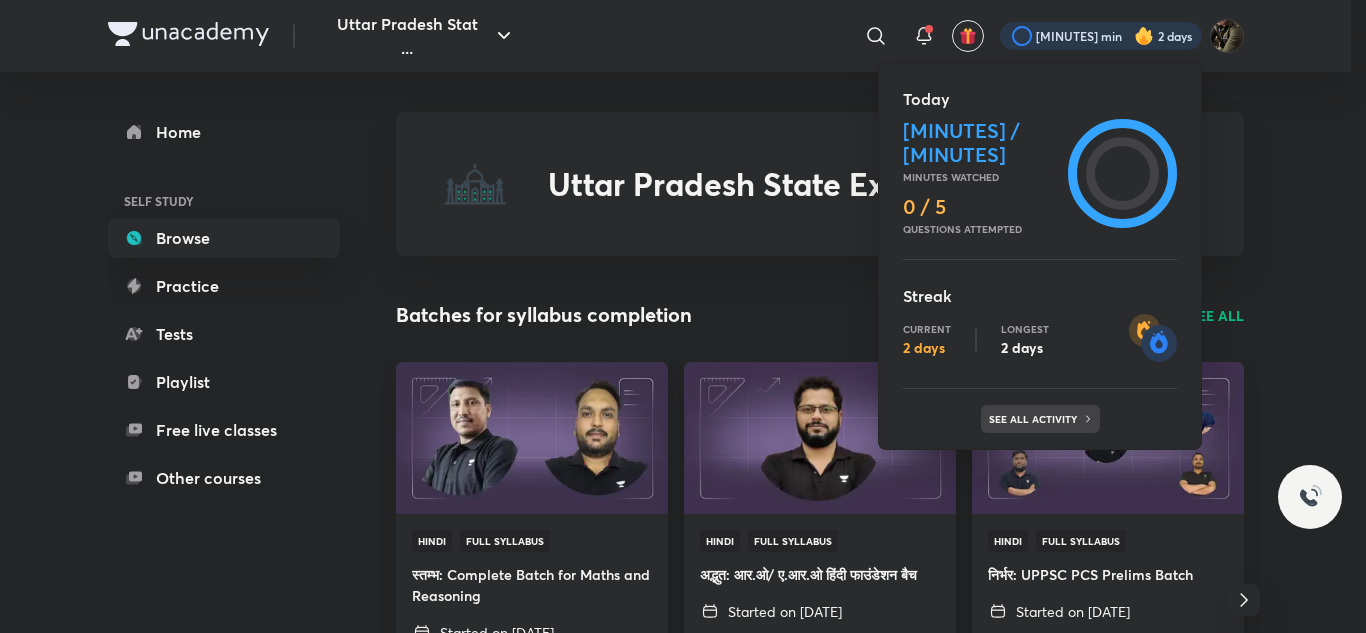 click on "See all activity" at bounding box center [1040, 419] 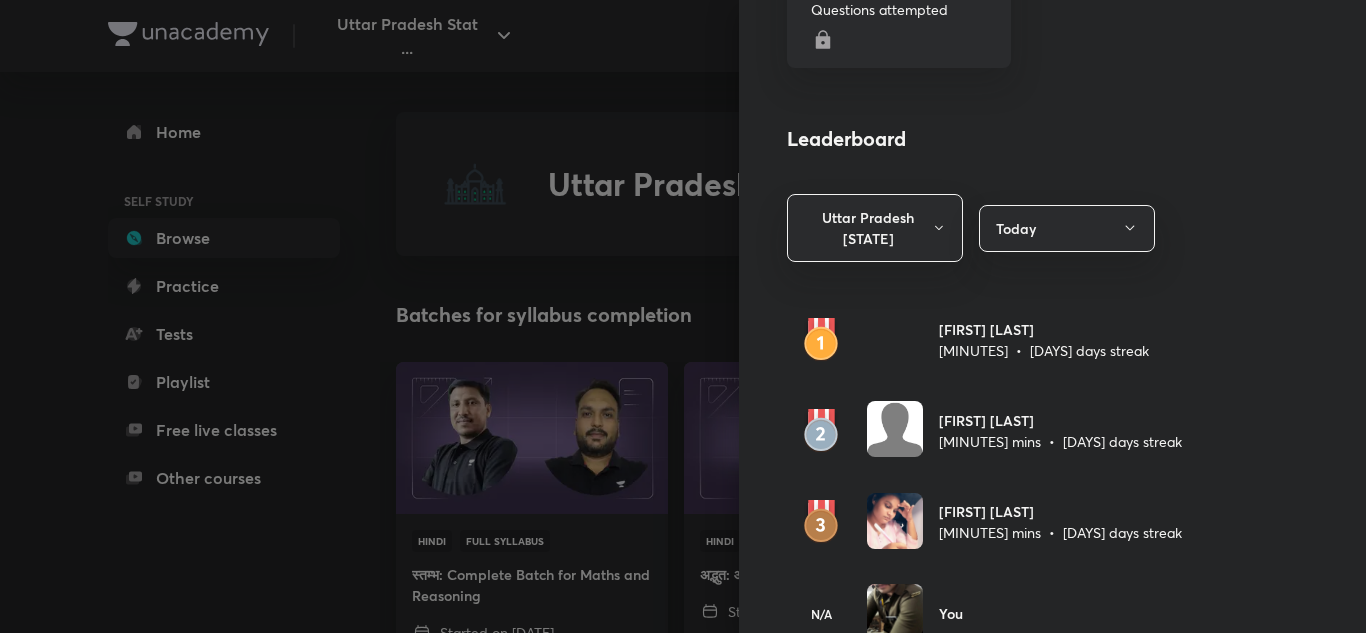scroll, scrollTop: 1070, scrollLeft: 0, axis: vertical 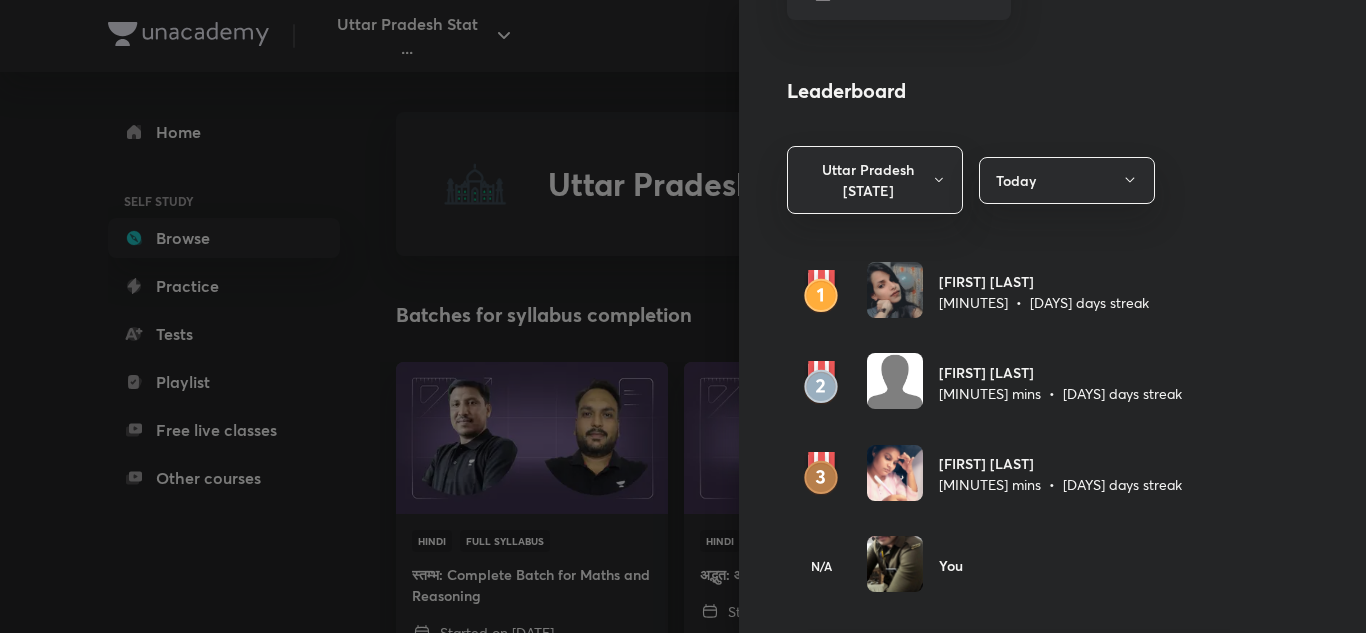 click at bounding box center (895, 473) 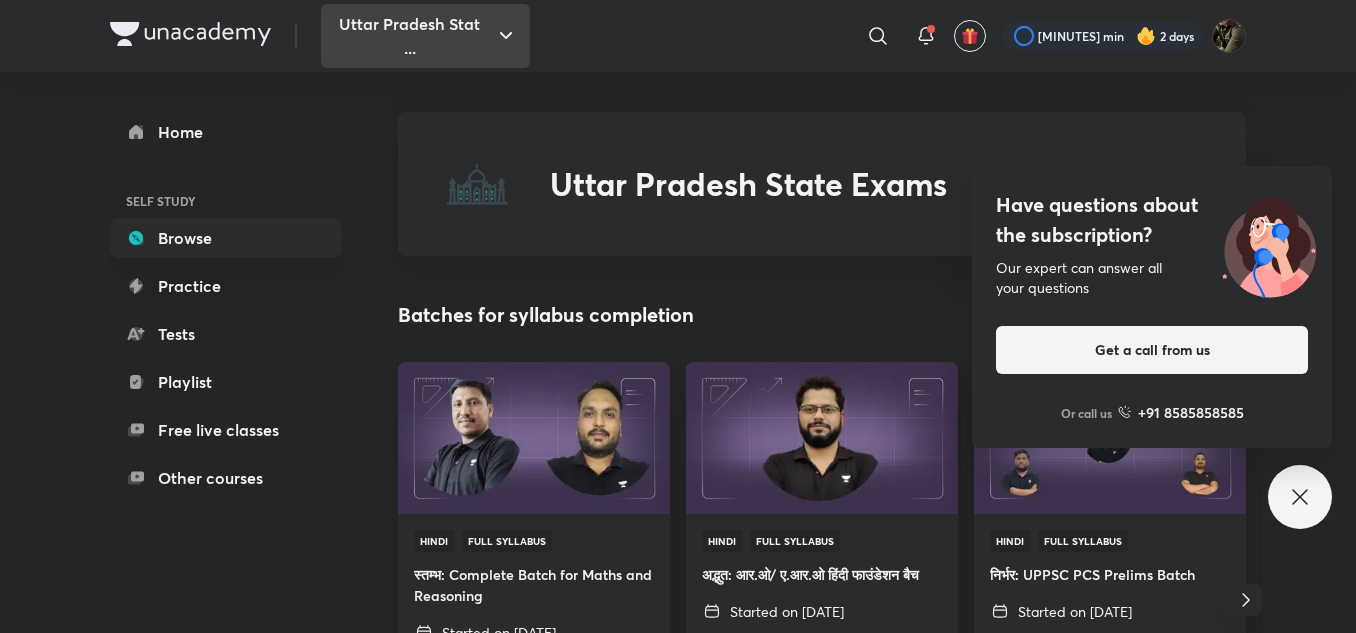 click on "Uttar Pradesh Stat ..." at bounding box center [425, 36] 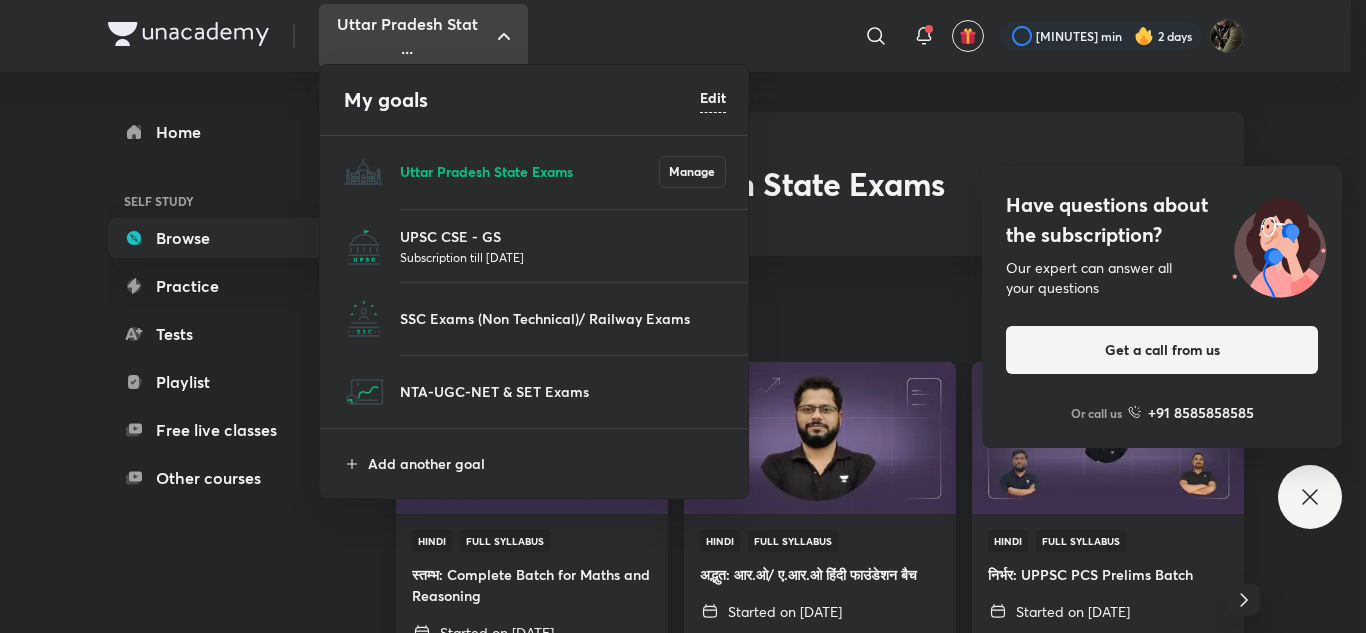 click on "Uttar Pradesh State Exams" at bounding box center [529, 171] 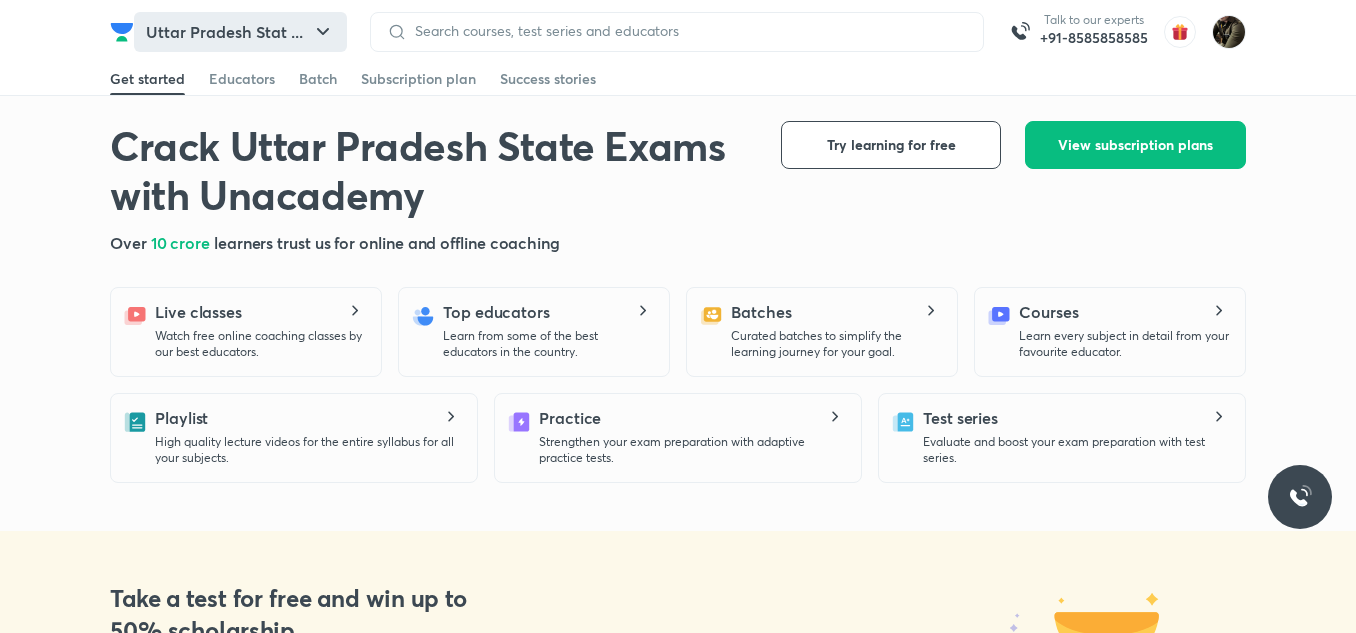 click on "Uttar Pradesh Stat ..." at bounding box center [240, 32] 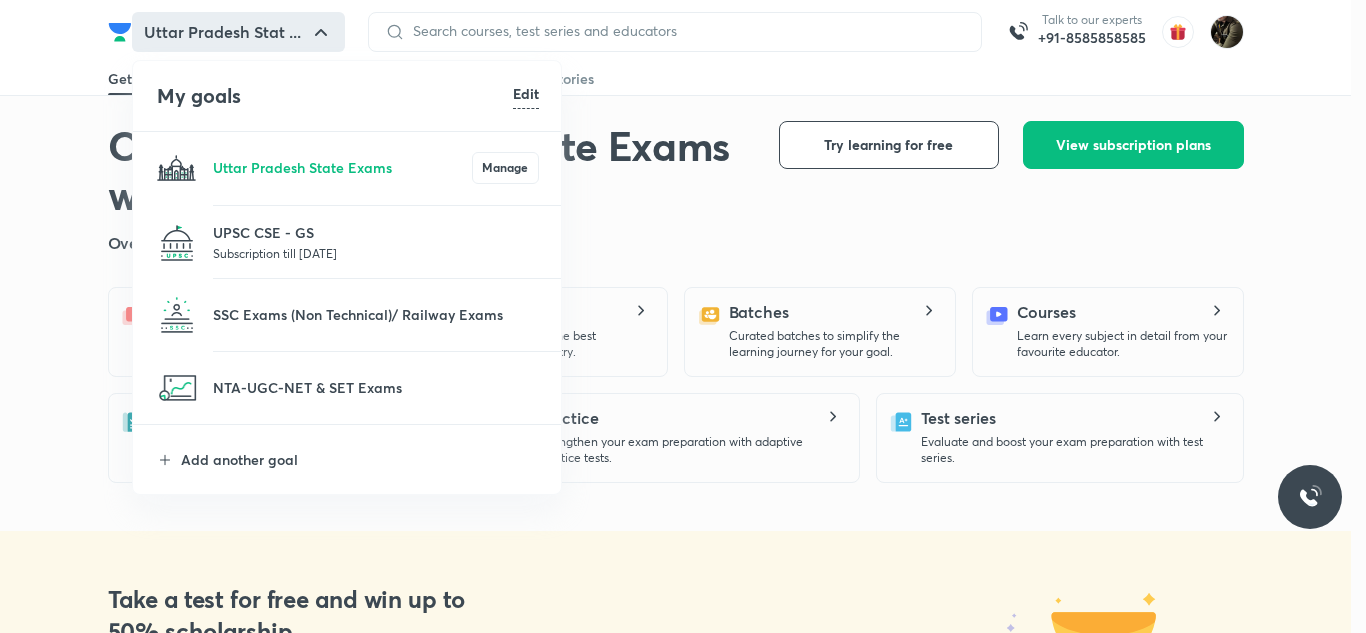 click on "Subscription till [DATE]" at bounding box center (376, 253) 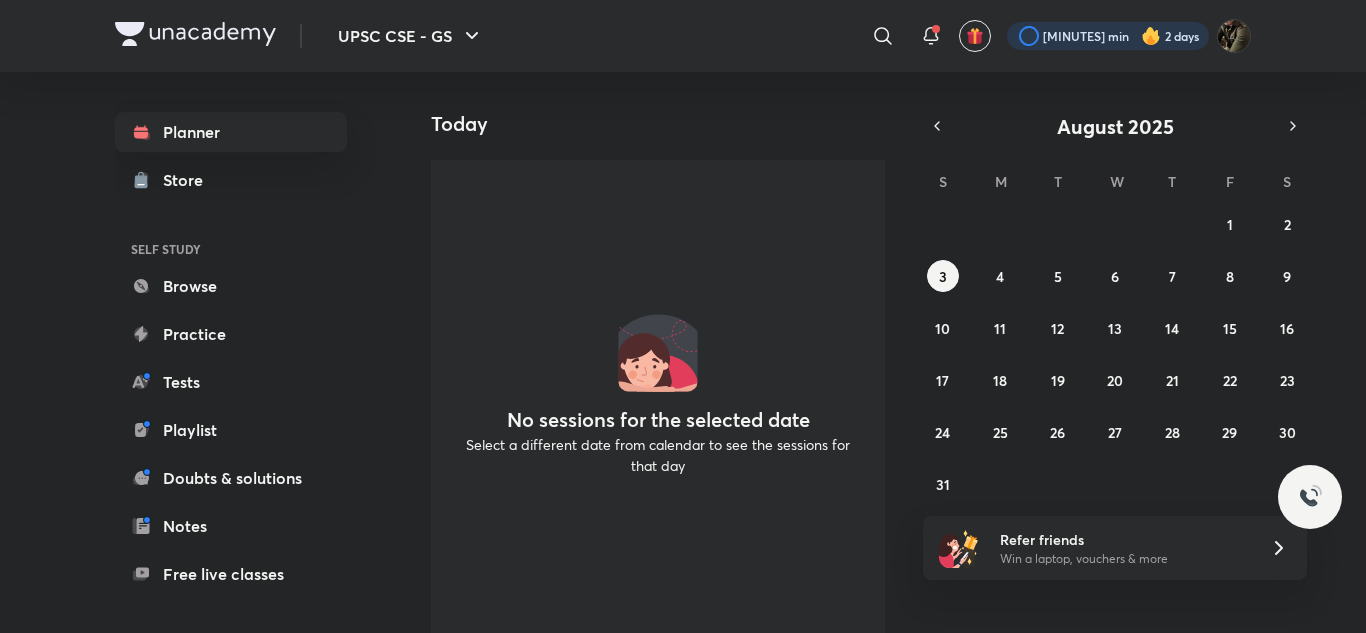 click at bounding box center (1108, 36) 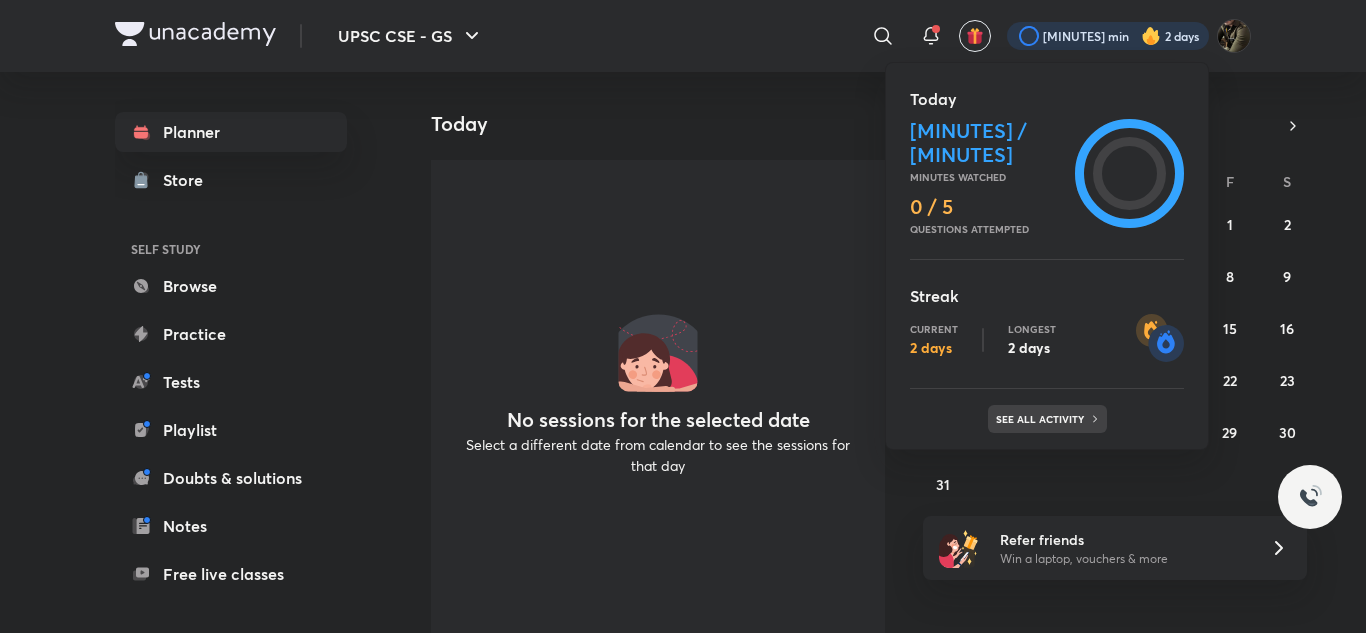click on "See all activity" at bounding box center [1042, 419] 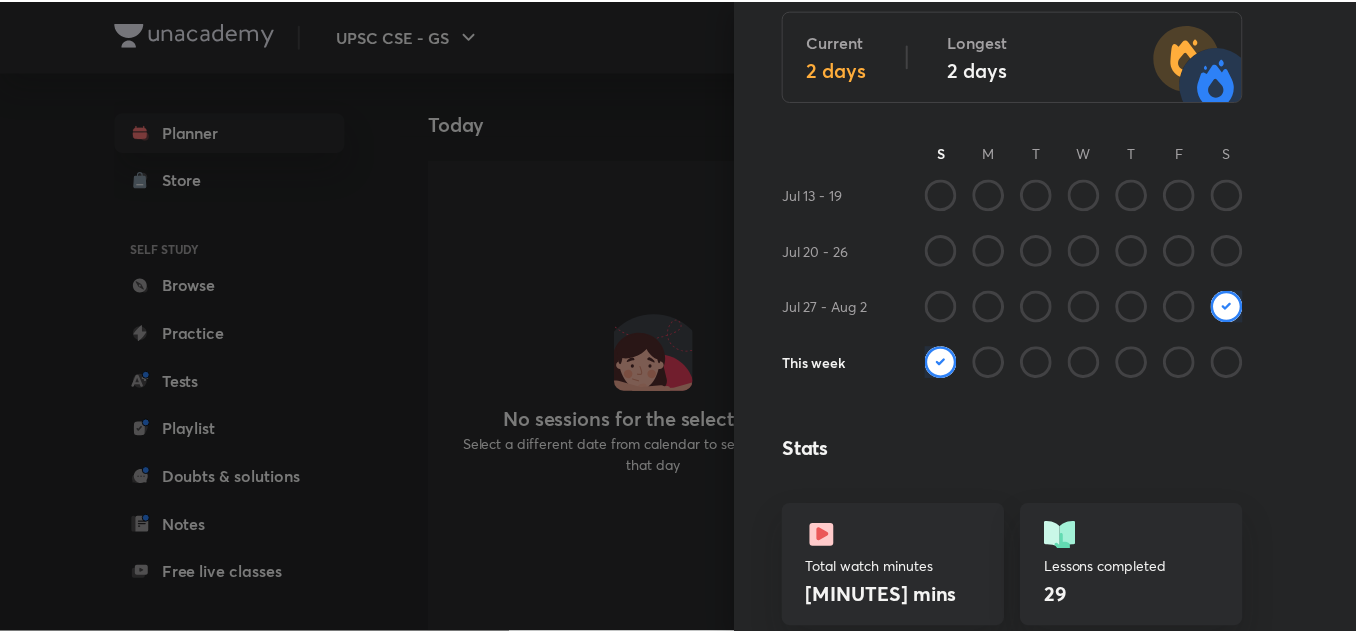 scroll, scrollTop: 0, scrollLeft: 0, axis: both 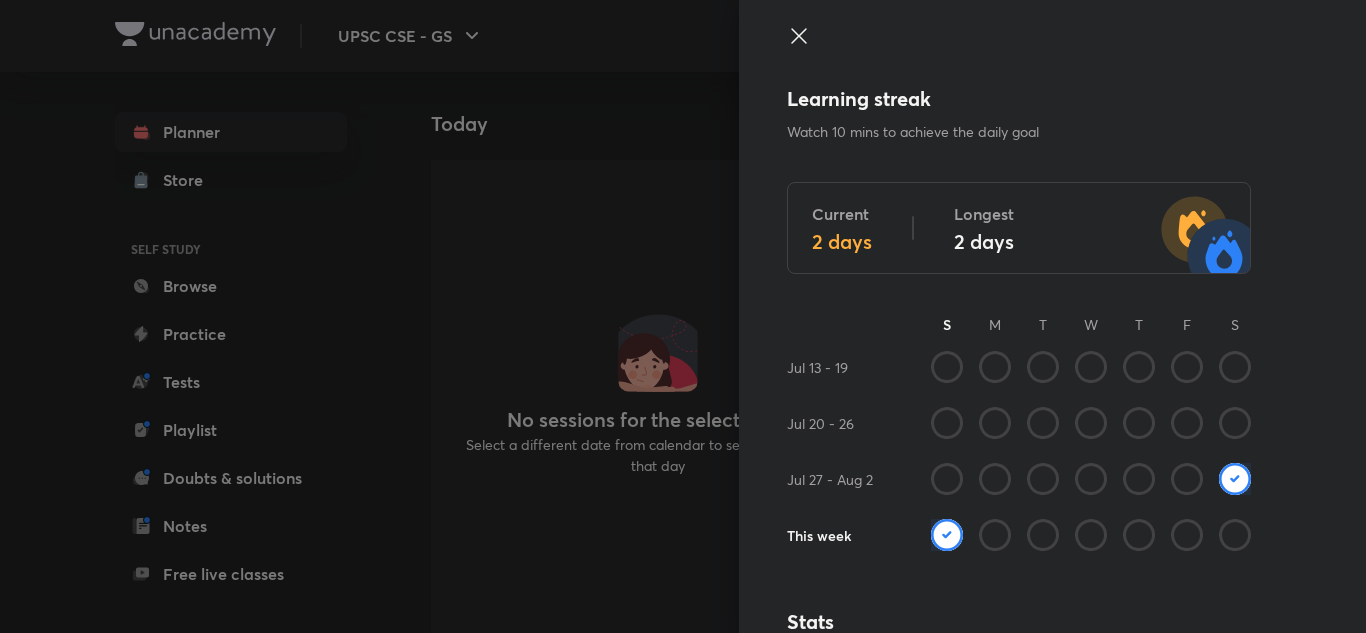 click at bounding box center [1019, 54] 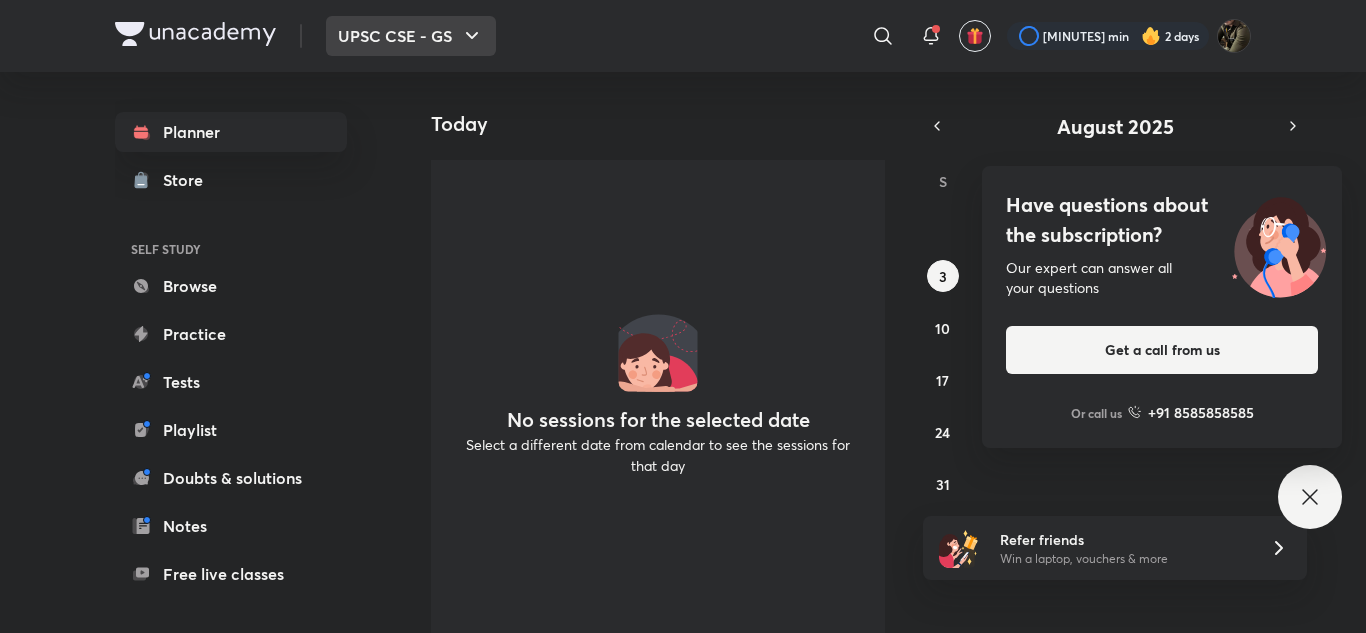 click on "UPSC CSE - GS" at bounding box center [411, 36] 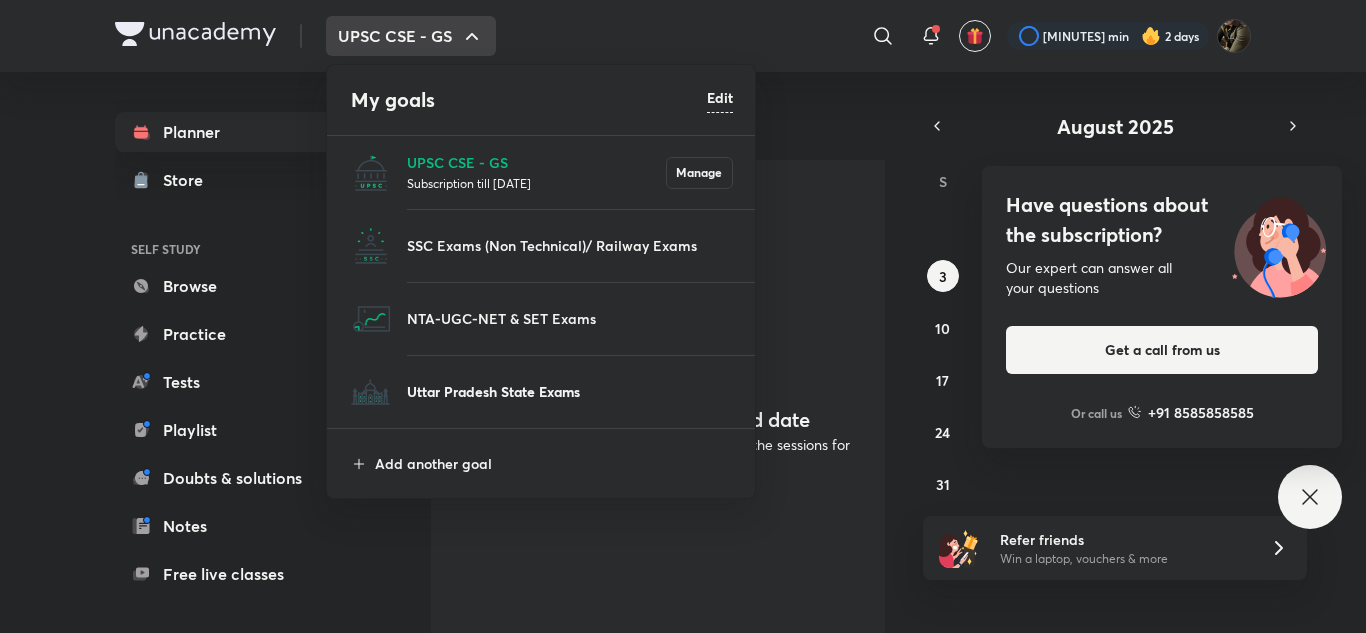 click on "Uttar Pradesh State Exams" at bounding box center (570, 391) 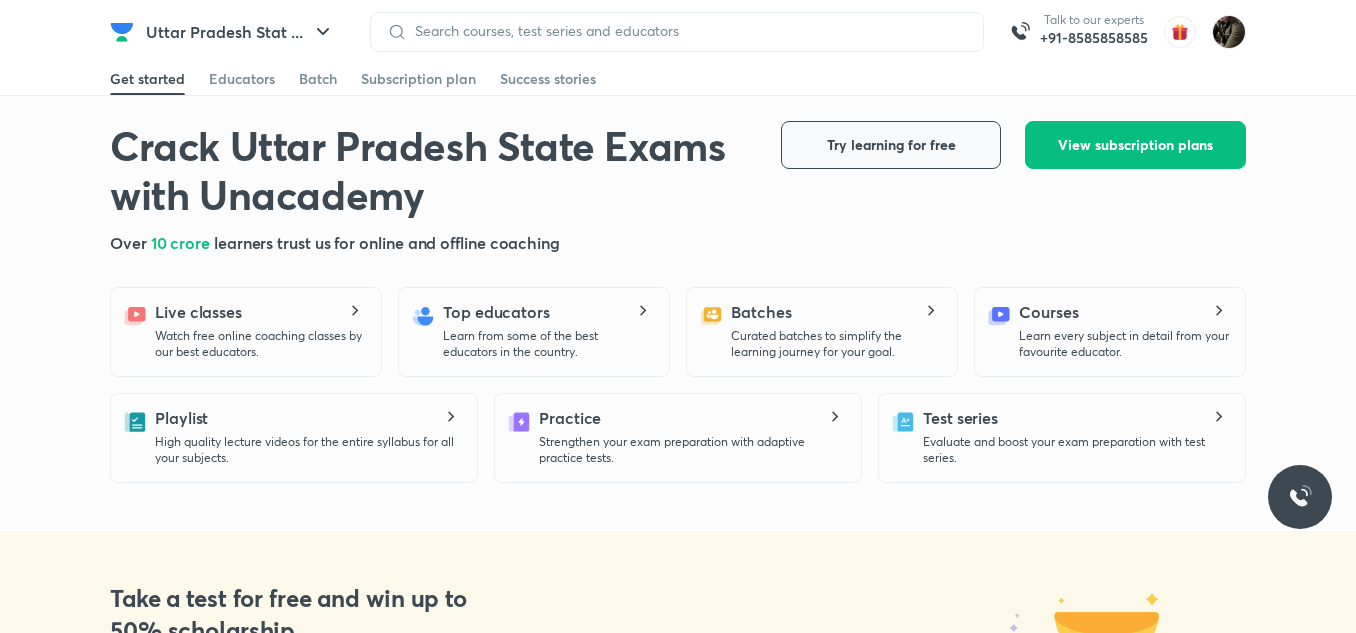 click on "Try learning for free" at bounding box center [891, 145] 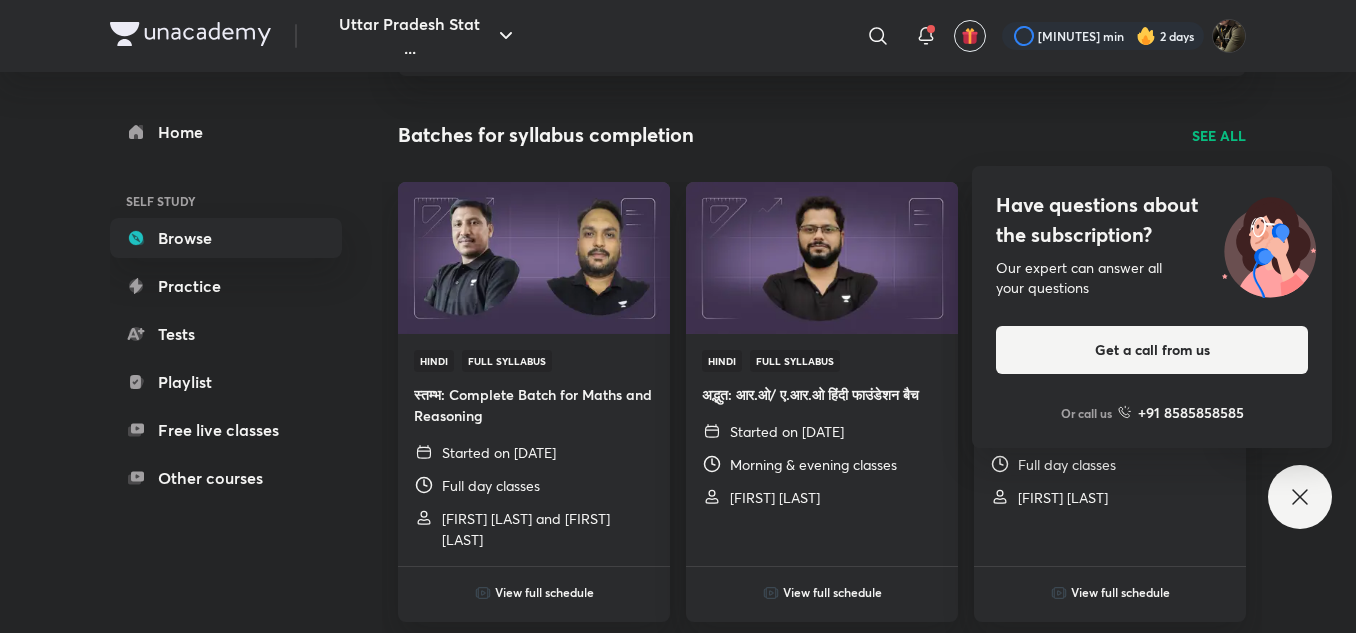 scroll, scrollTop: 181, scrollLeft: 0, axis: vertical 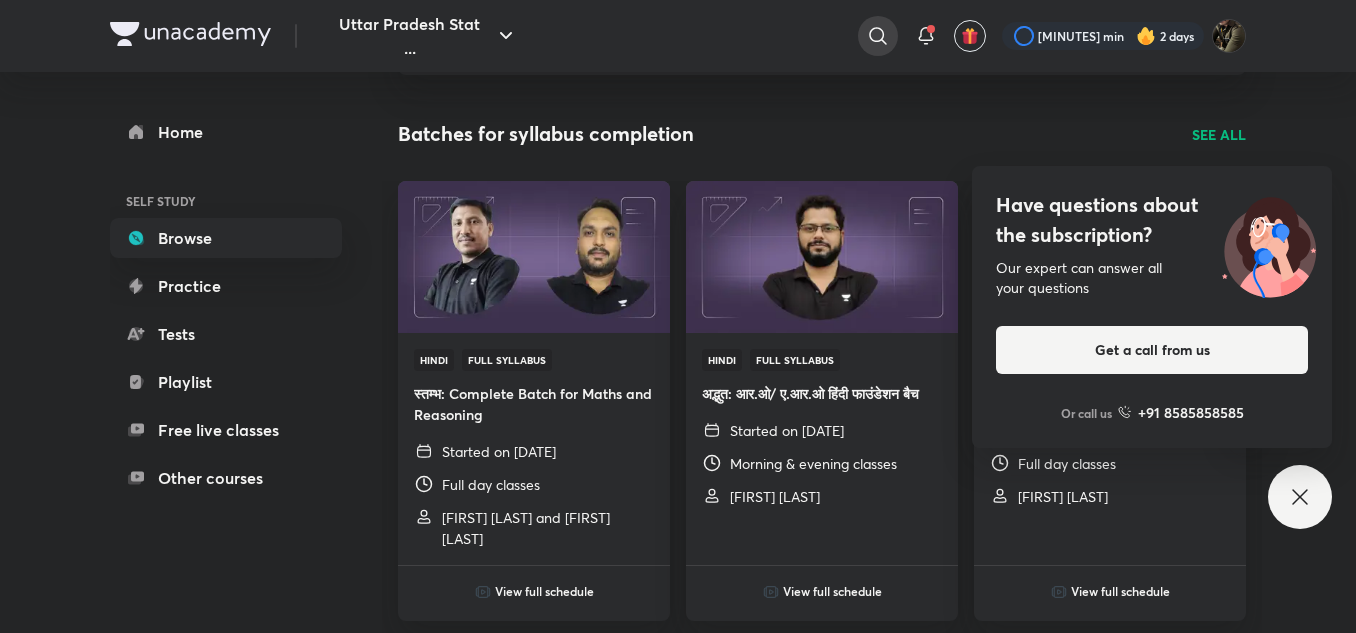 click 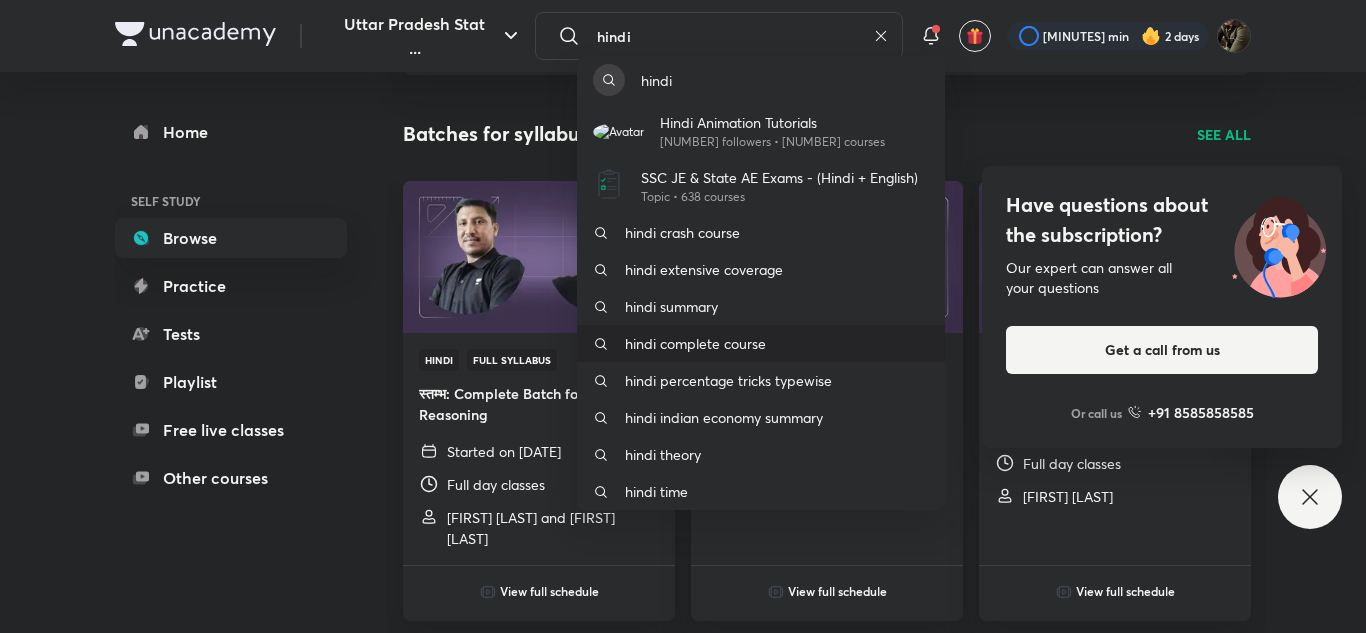 type on "hindi" 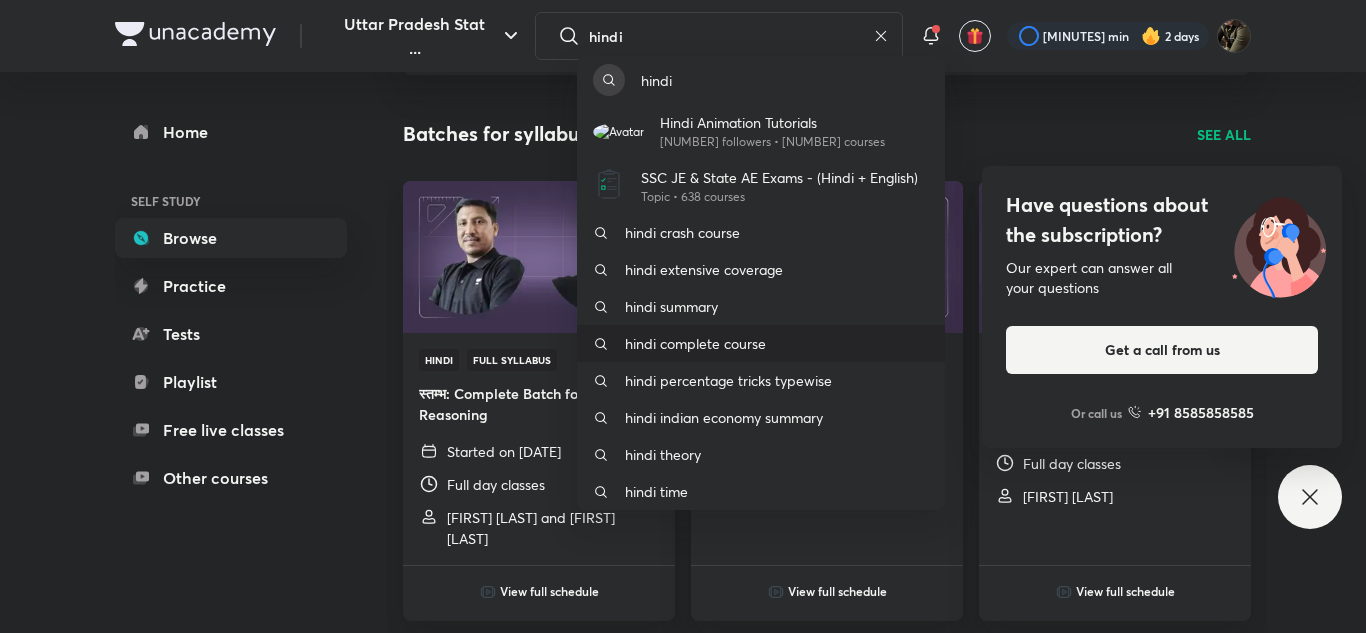 click on "hindi complete course" at bounding box center [695, 343] 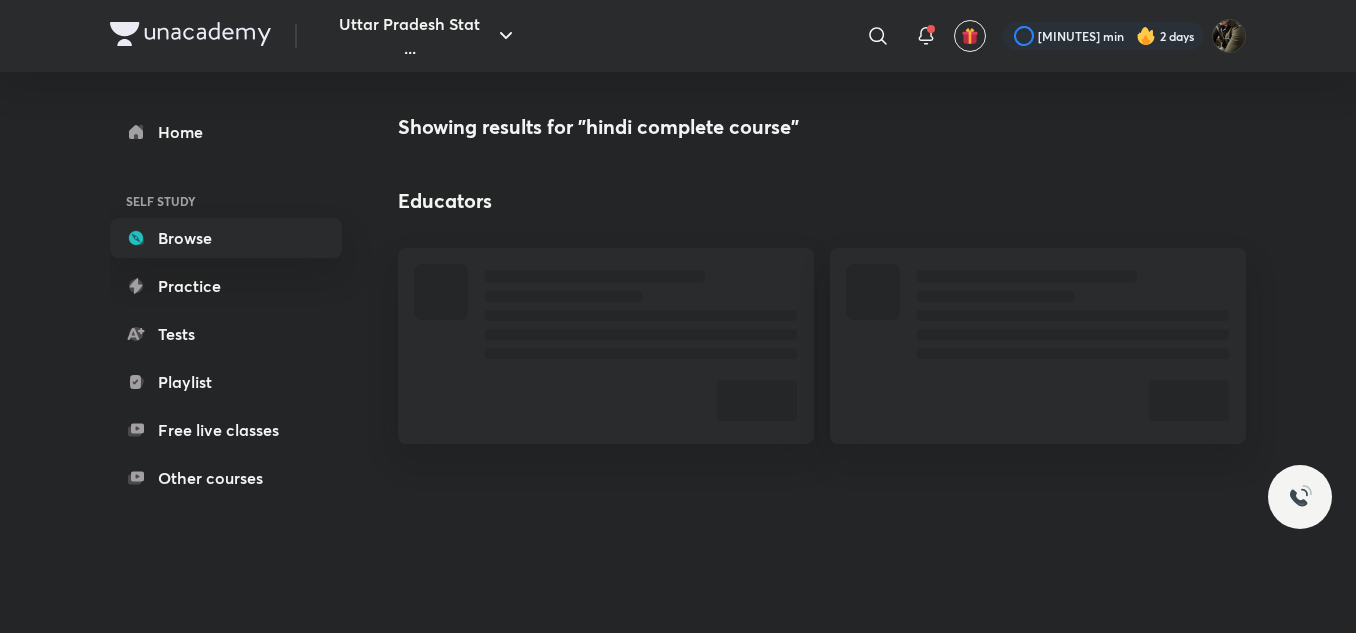 scroll, scrollTop: 0, scrollLeft: 0, axis: both 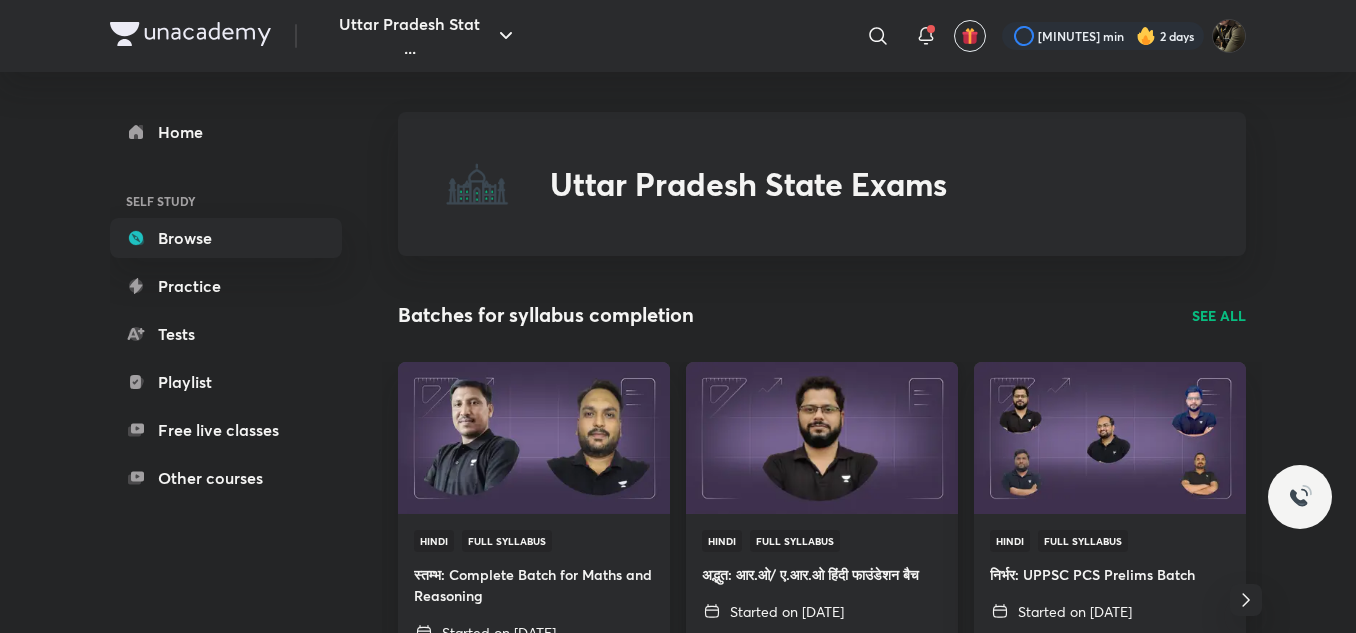 click on "अद्भुत: आर.ओ/ ए.आर.ओ हिंदी फाउंडेशन बैच" at bounding box center [822, 574] 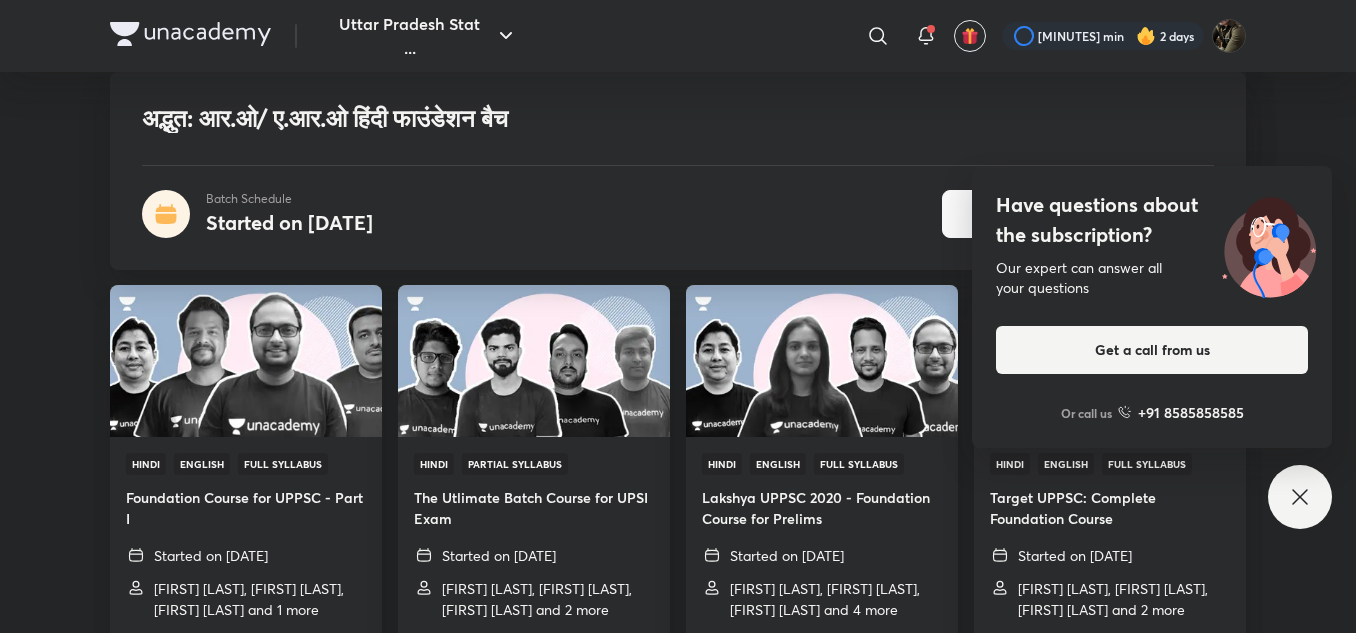 scroll, scrollTop: 2040, scrollLeft: 0, axis: vertical 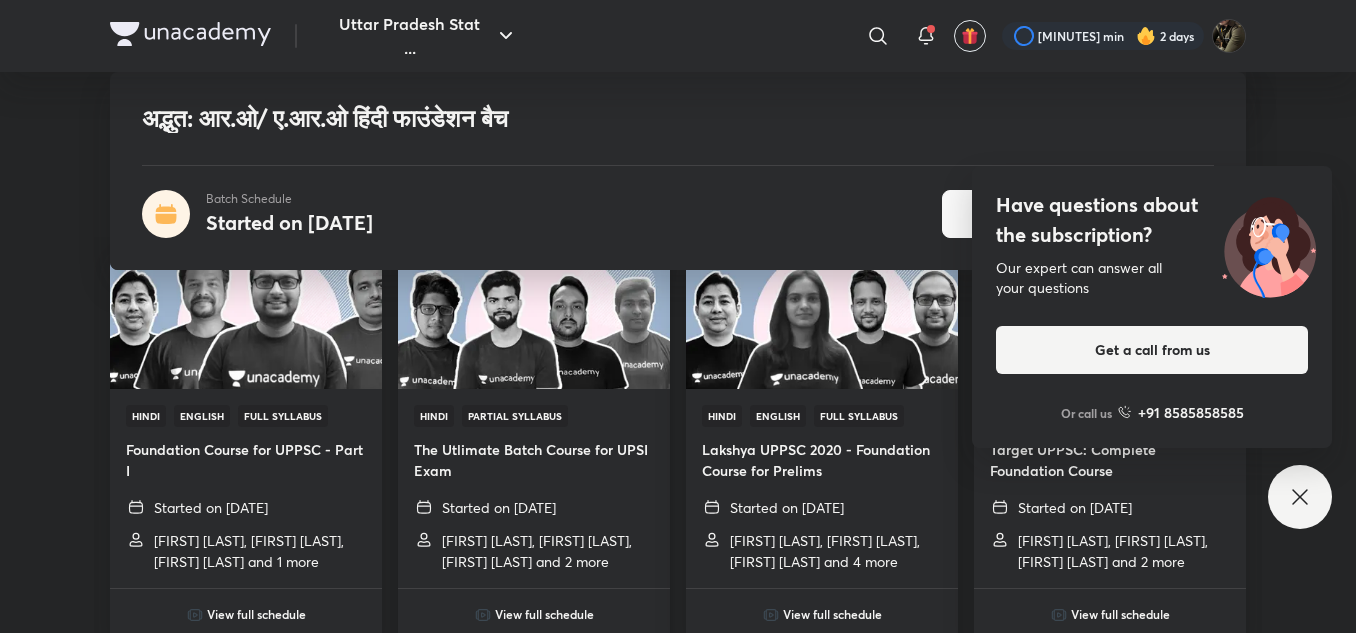 click on "The Utlimate Batch Course for UPSI Exam" at bounding box center [534, 460] 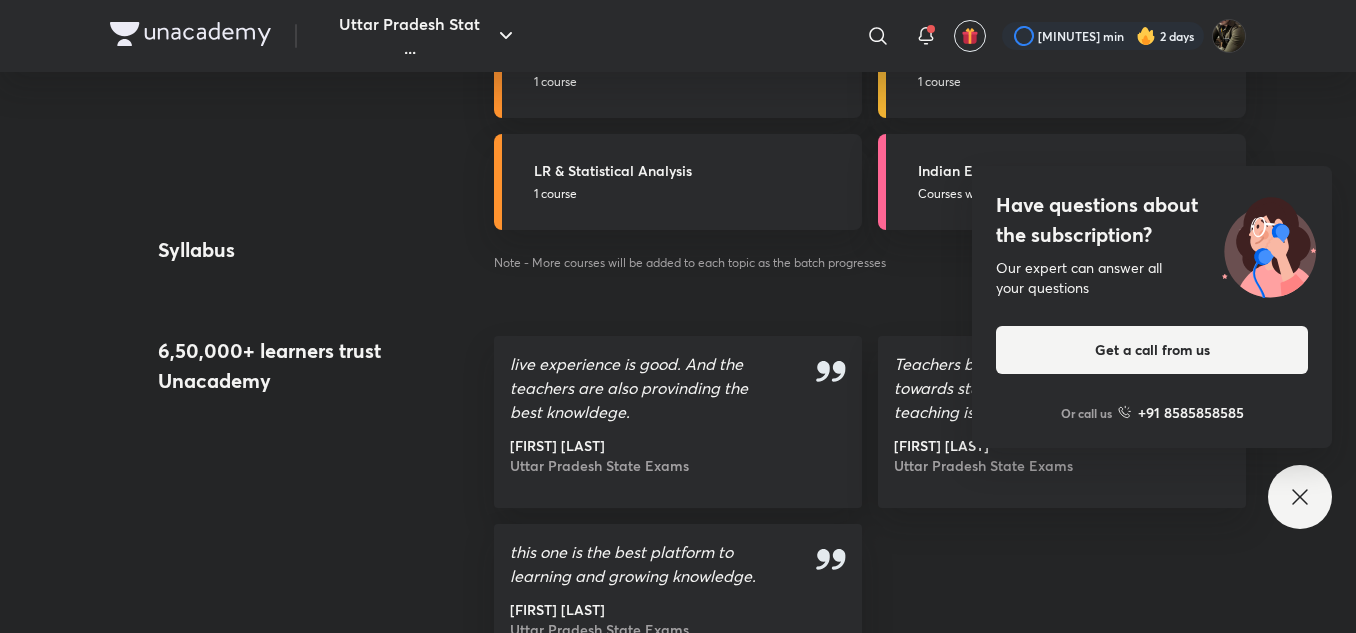 scroll, scrollTop: 0, scrollLeft: 0, axis: both 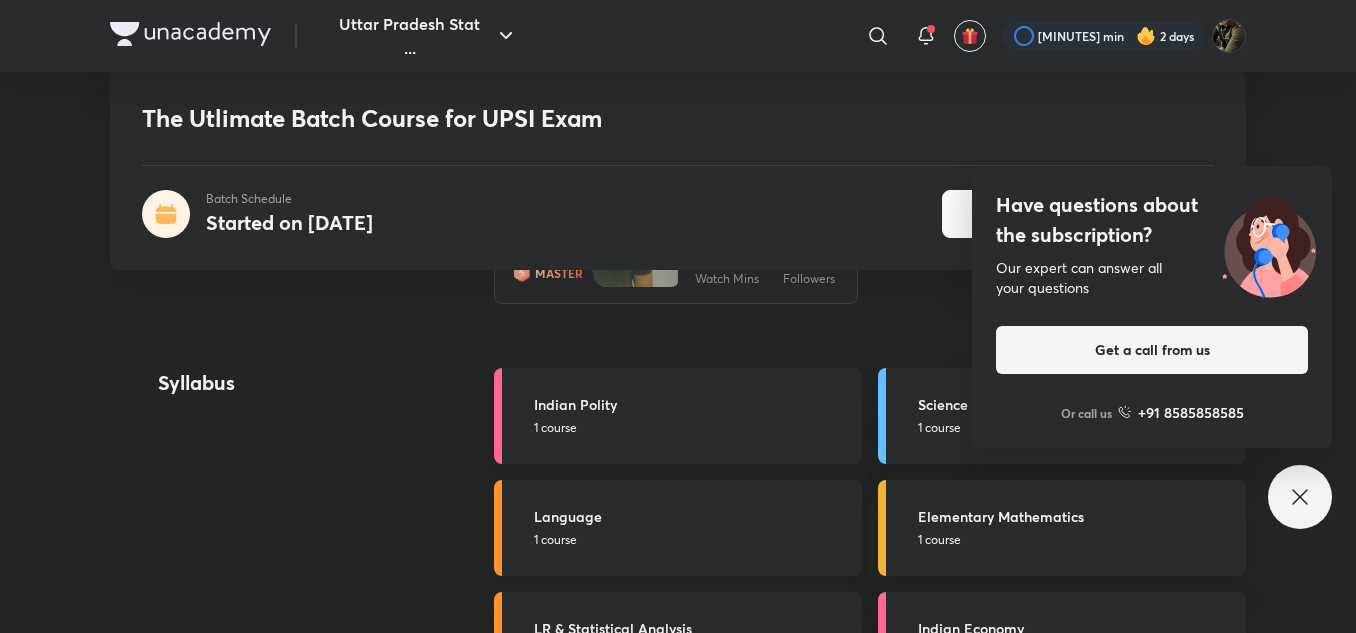 click on "1 course" at bounding box center [692, 540] 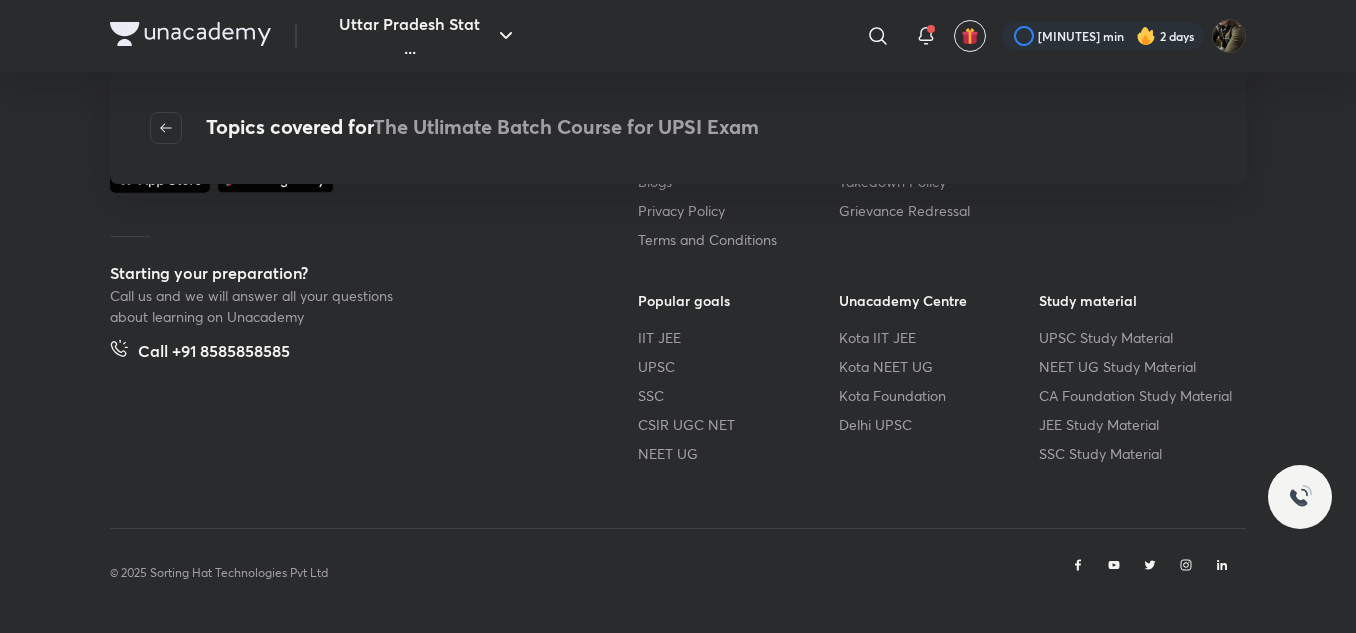 scroll, scrollTop: 0, scrollLeft: 0, axis: both 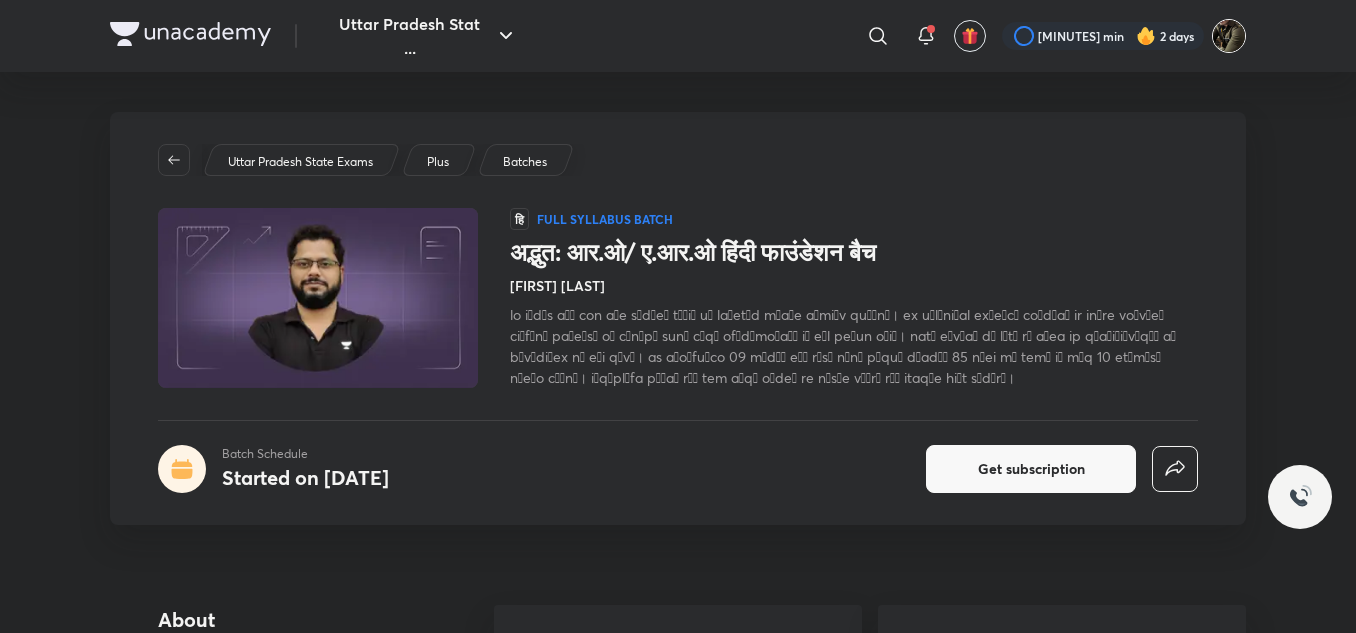 click at bounding box center (1229, 36) 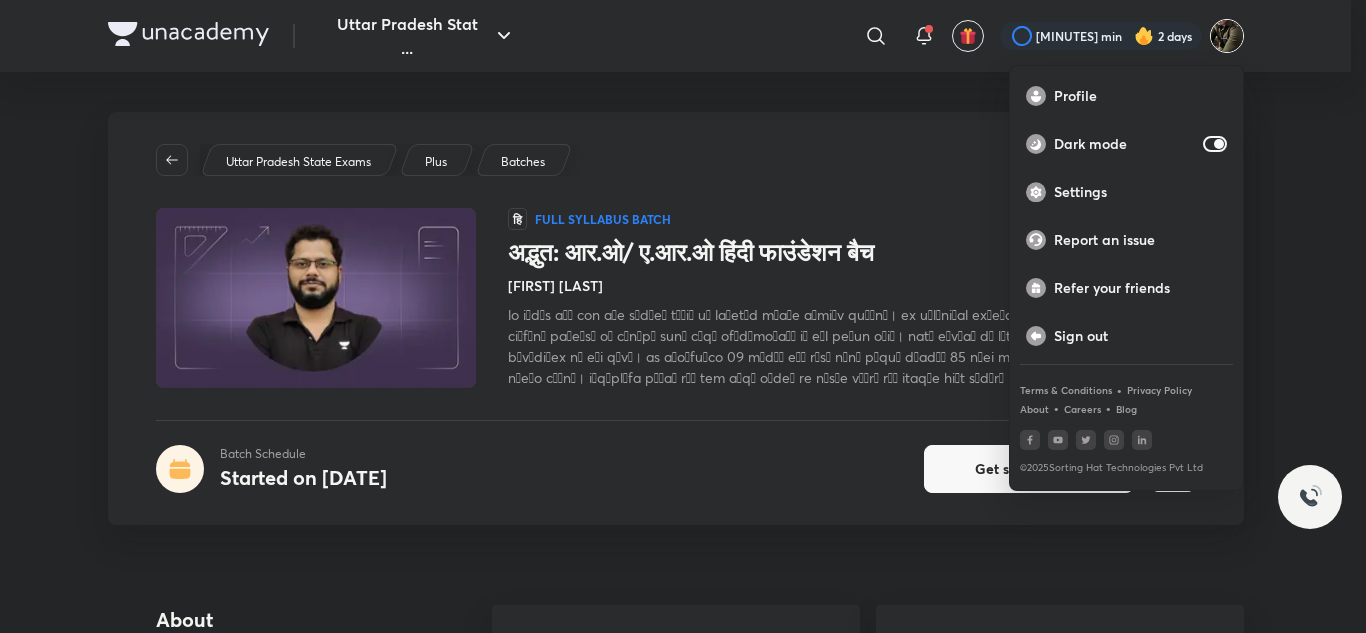 click at bounding box center (683, 316) 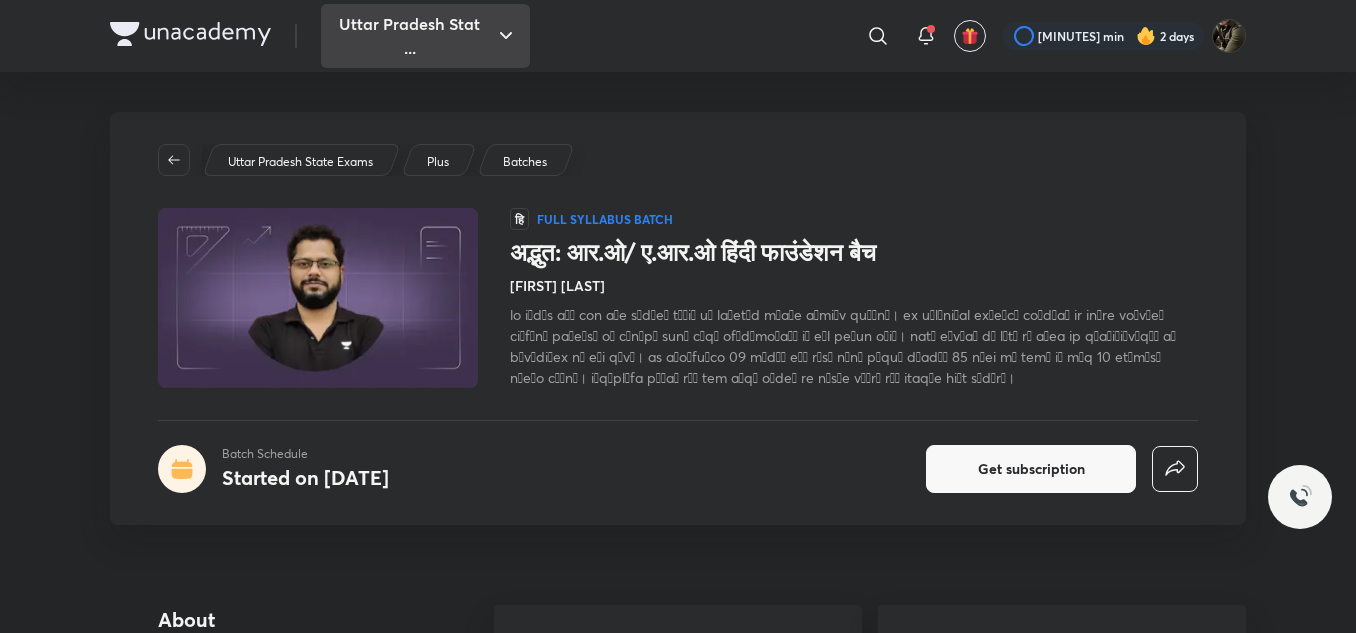 click 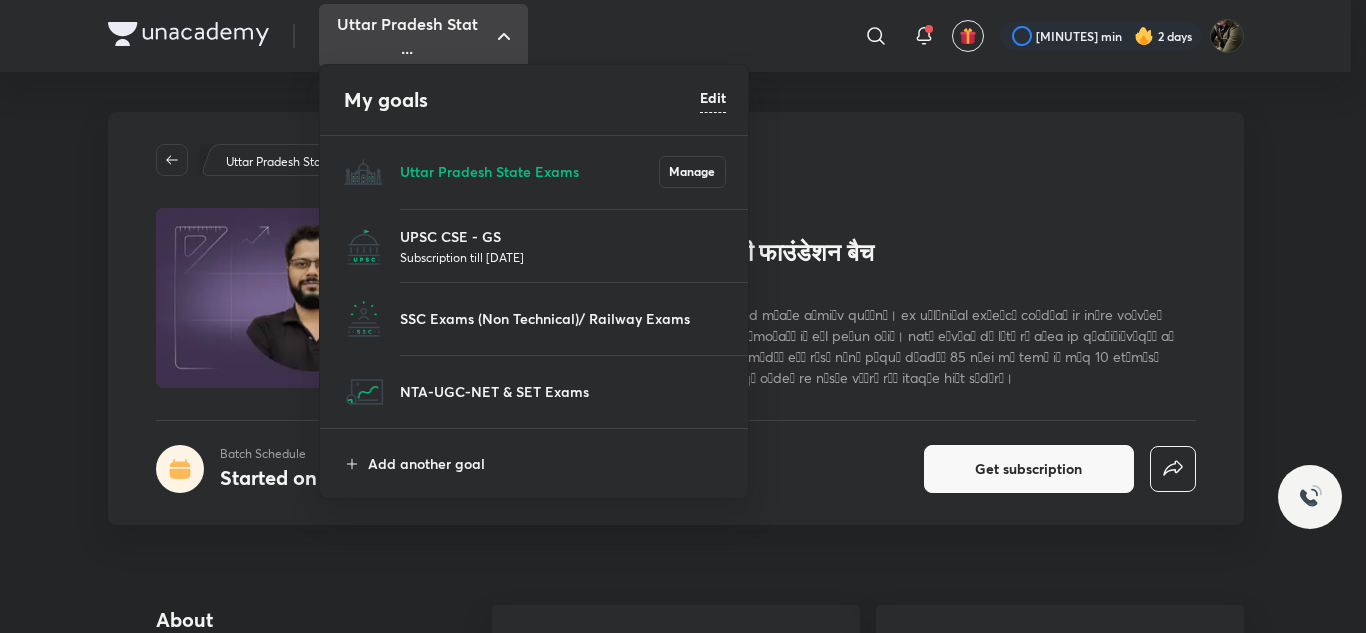 click on "Subscription till [DATE]" at bounding box center (563, 257) 